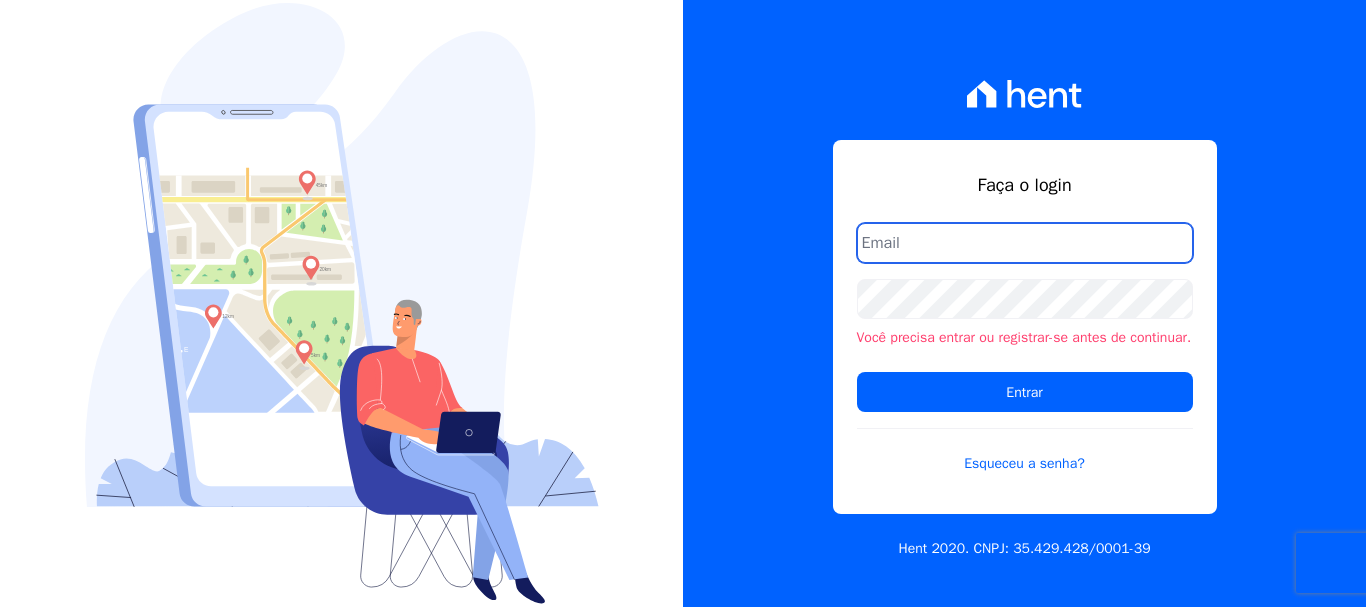 scroll, scrollTop: 0, scrollLeft: 0, axis: both 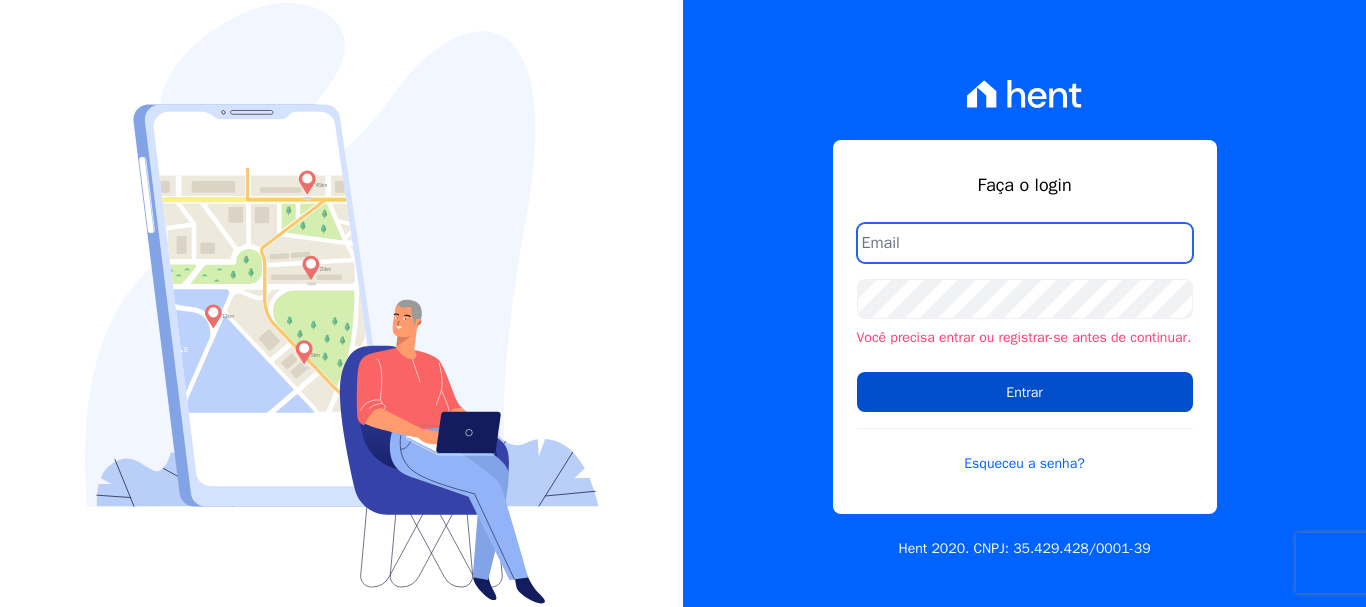 type on "[NAME]@[DOMAIN]" 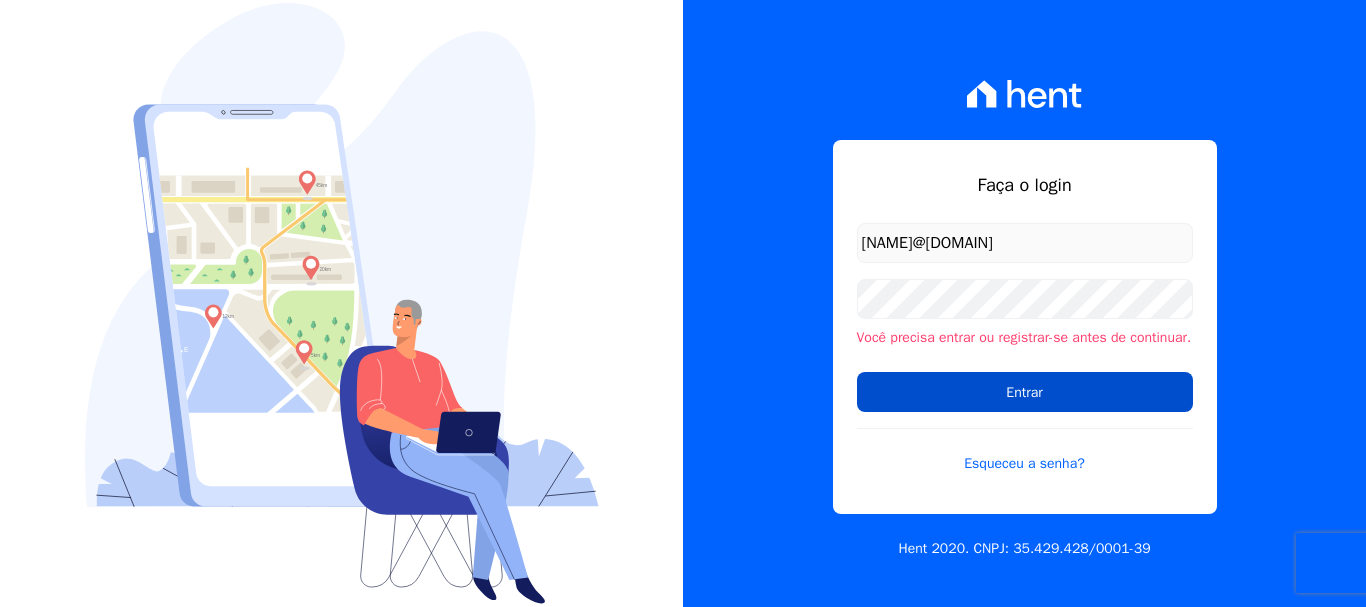 click on "Entrar" at bounding box center [1025, 392] 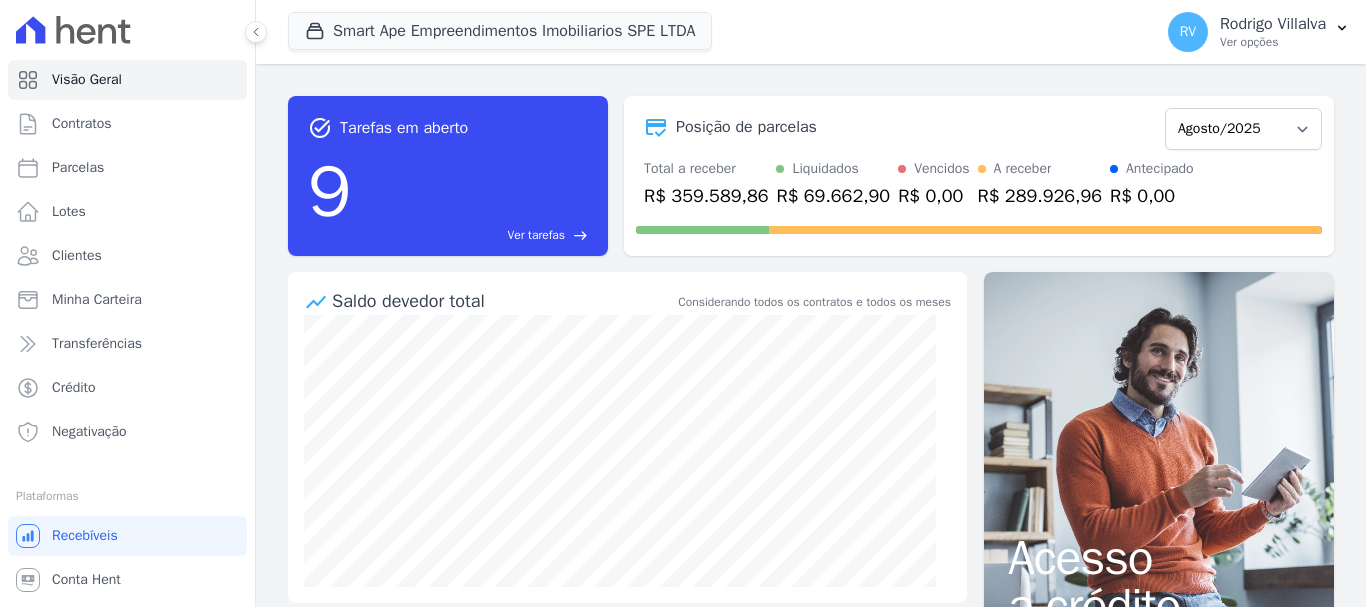 scroll, scrollTop: 0, scrollLeft: 0, axis: both 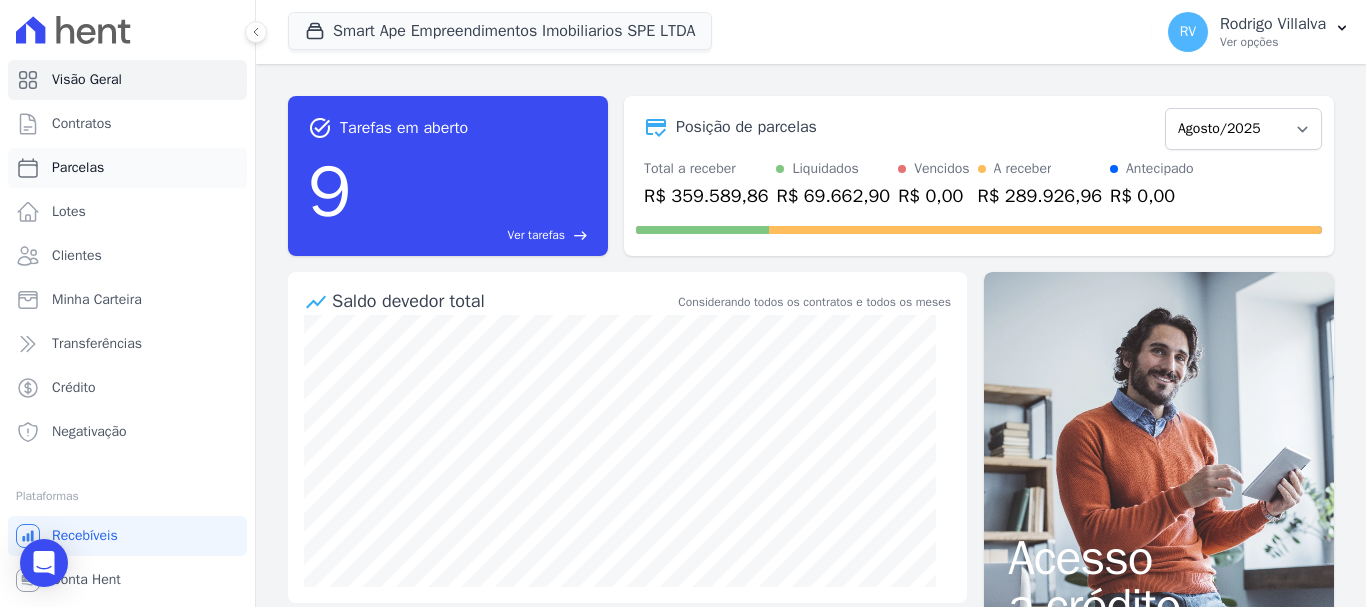 click on "Parcelas" at bounding box center [127, 168] 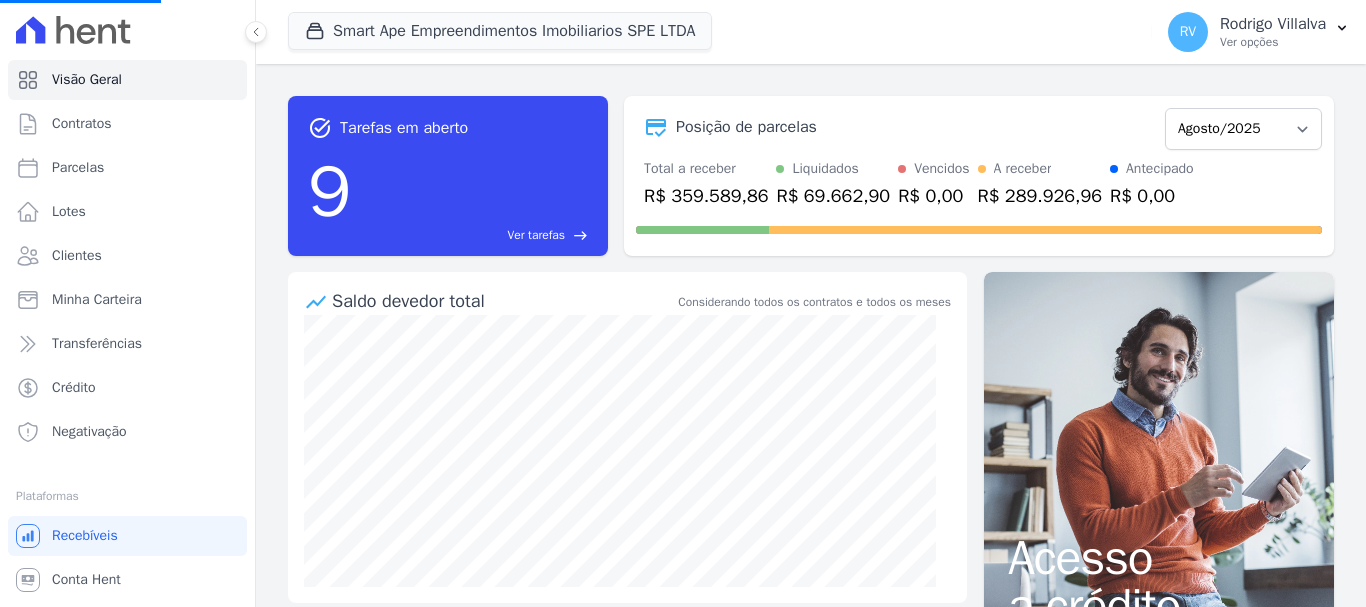 select 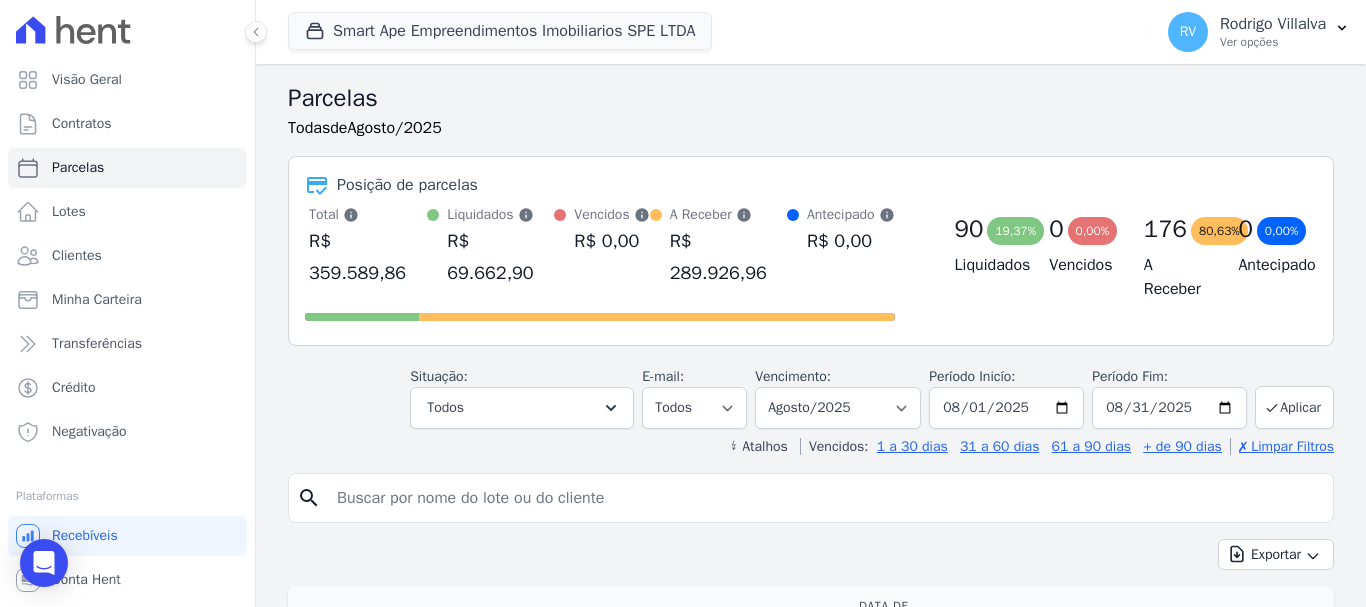click on "search" at bounding box center (811, 498) 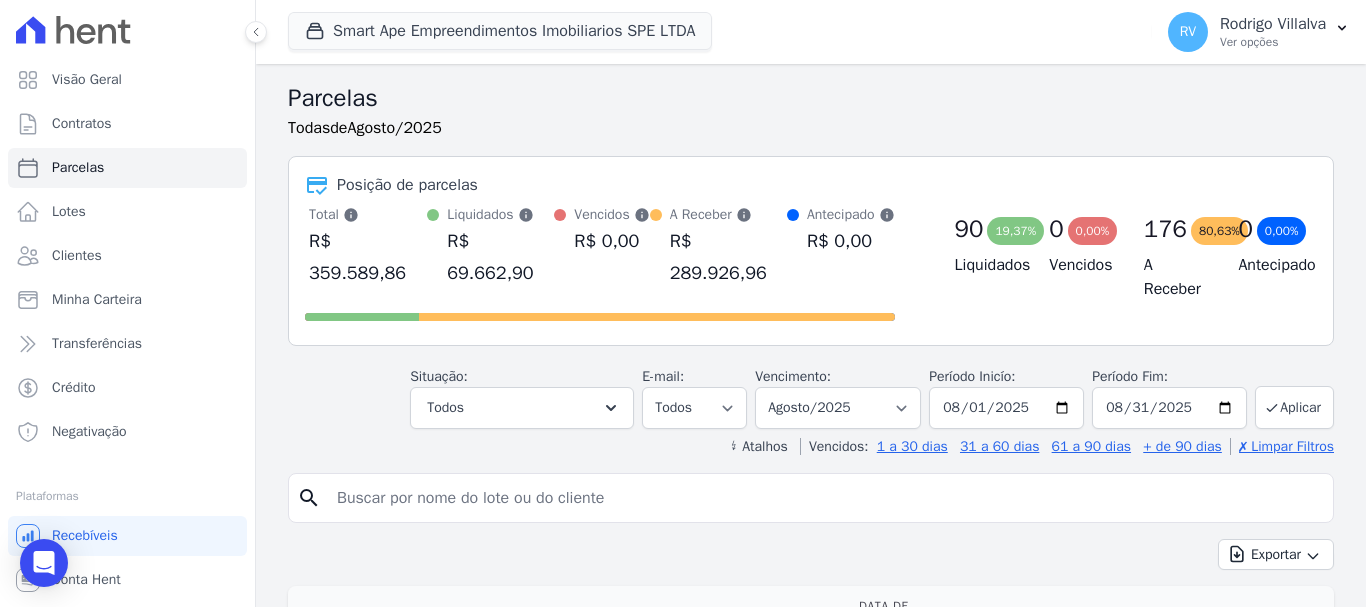 click at bounding box center (825, 498) 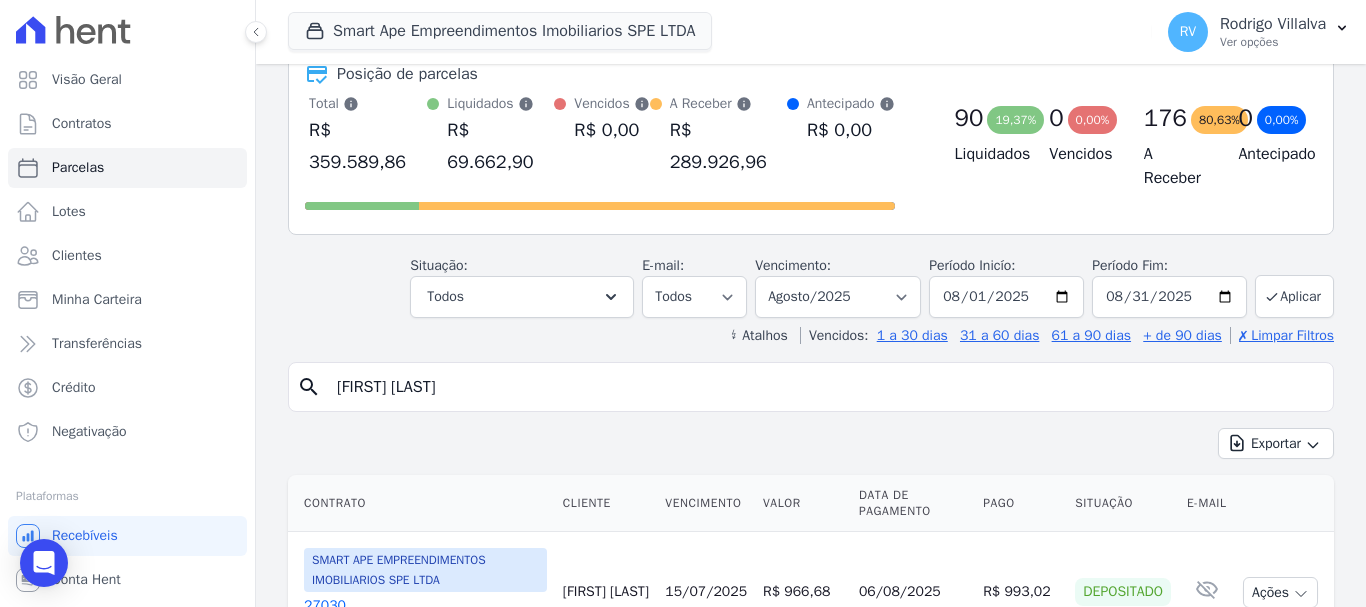 scroll, scrollTop: 200, scrollLeft: 0, axis: vertical 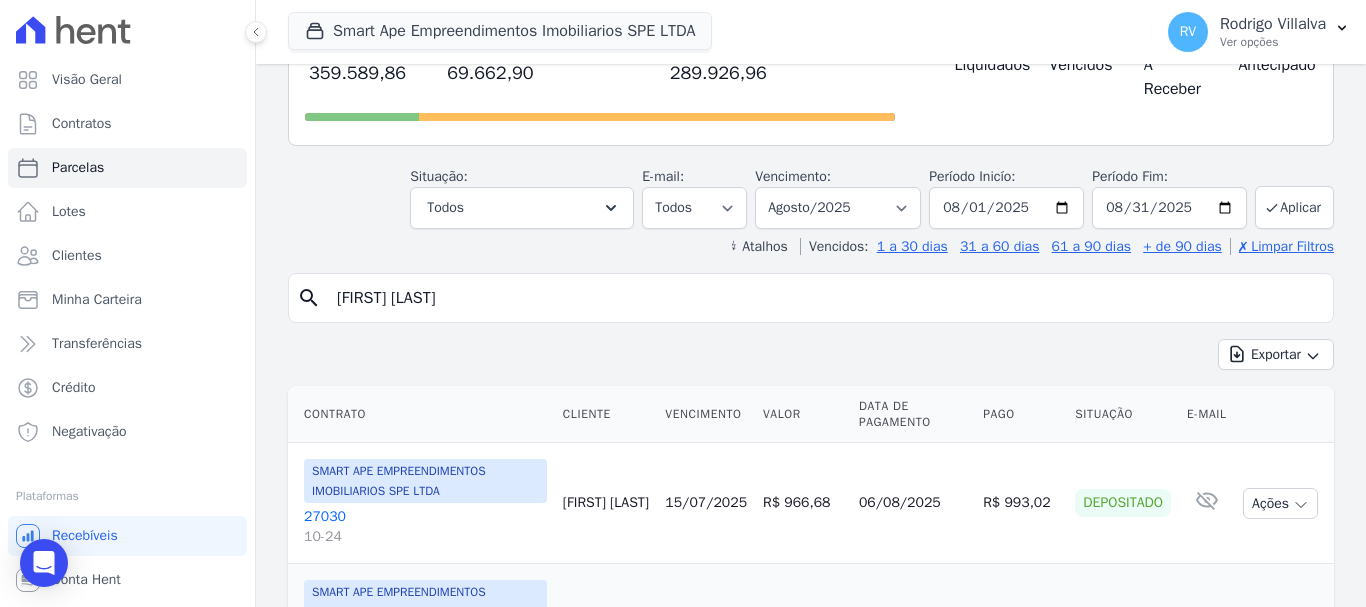 type on "[FIRST] [LAST]" 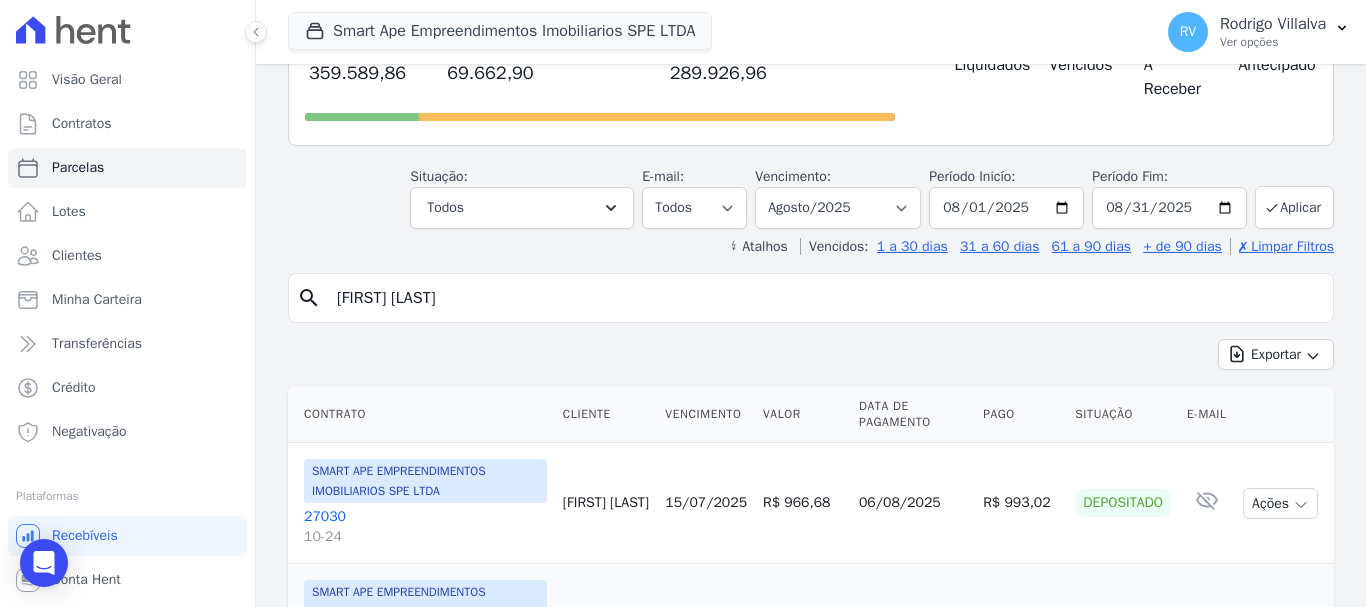 select 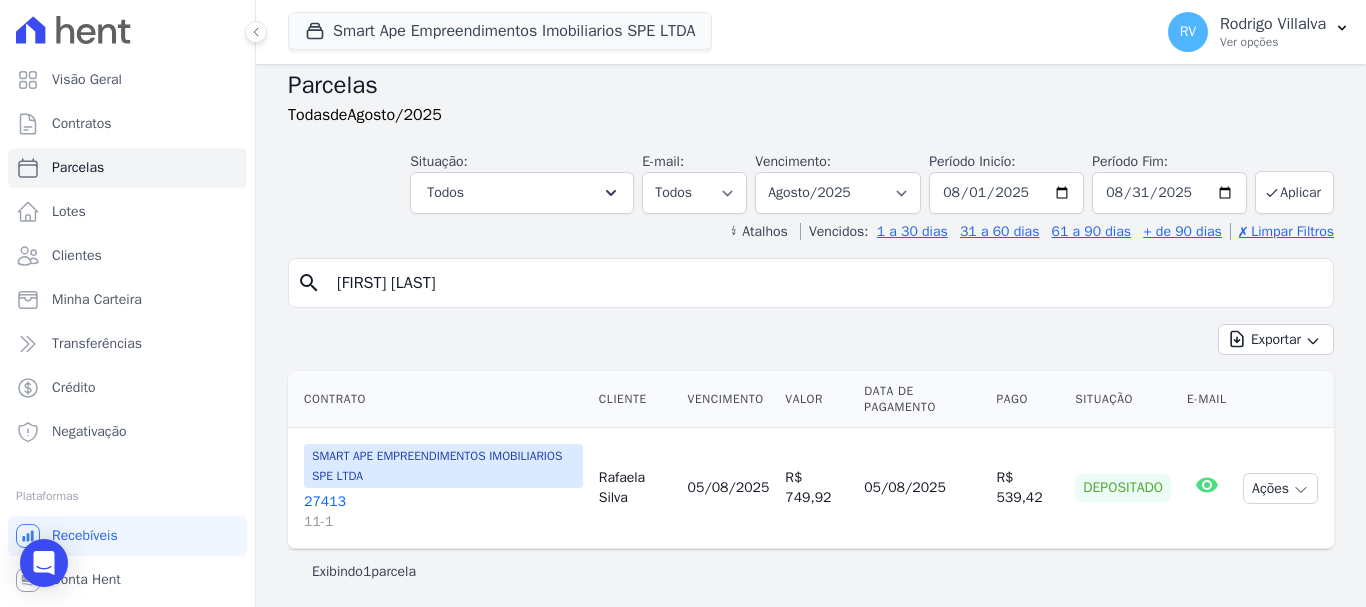scroll, scrollTop: 16, scrollLeft: 0, axis: vertical 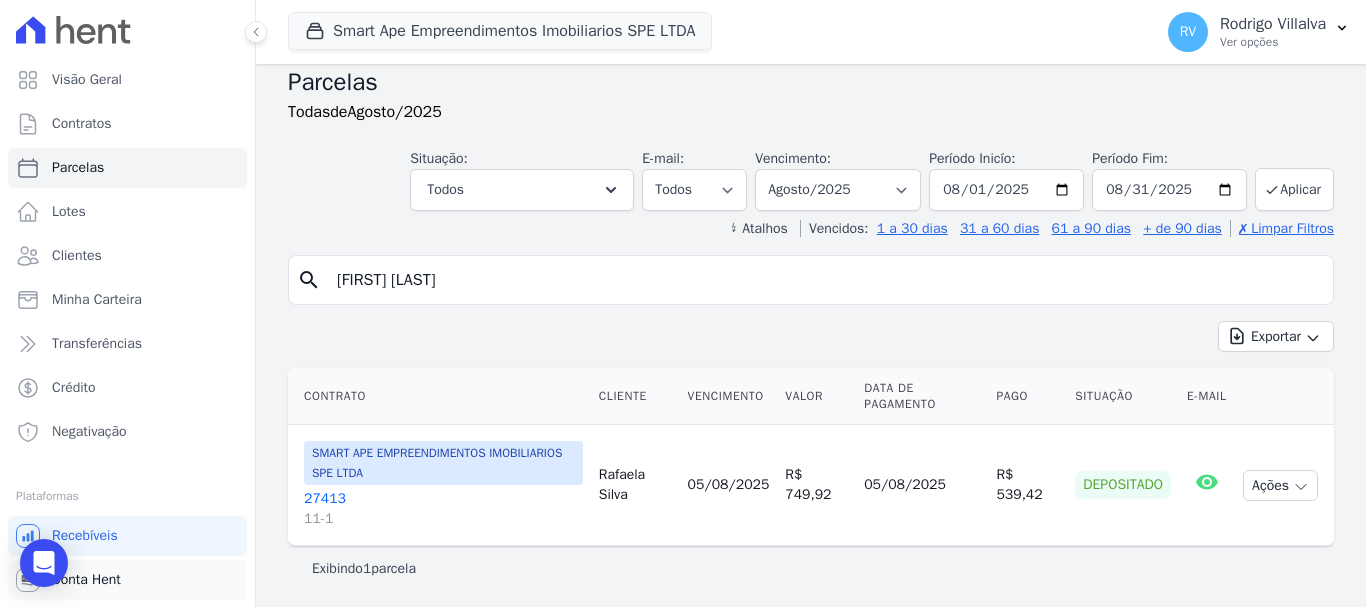 click on "Conta Hent" at bounding box center (127, 580) 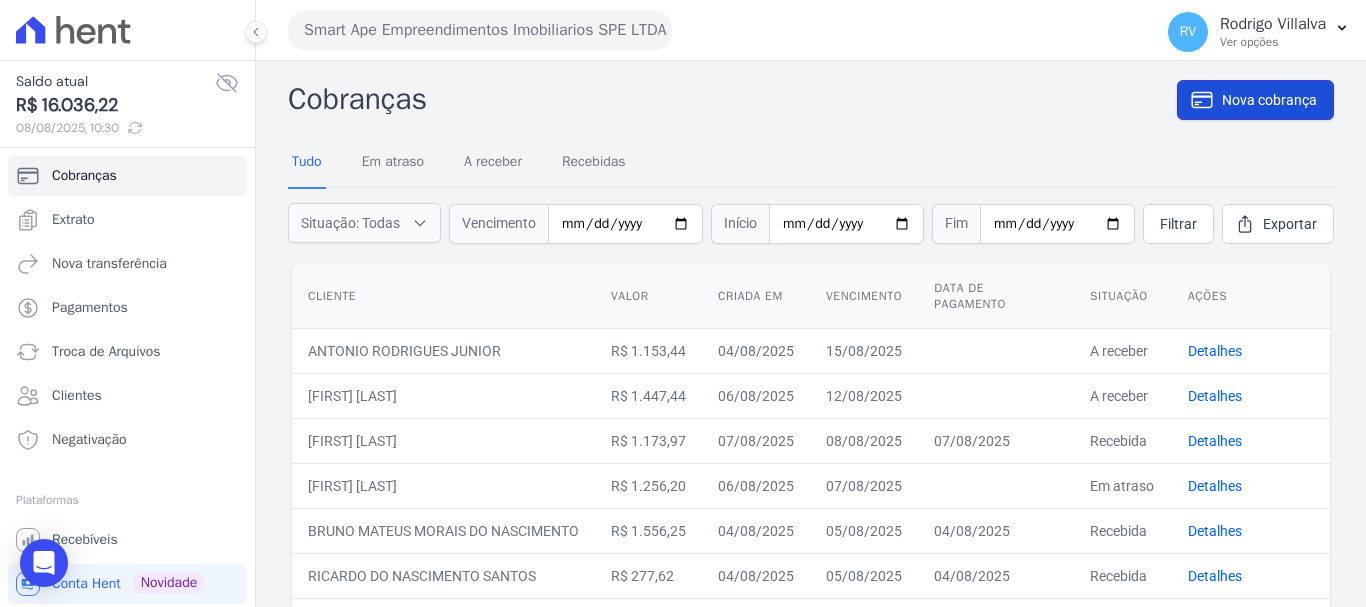 click on "Nova cobrança" at bounding box center (1269, 100) 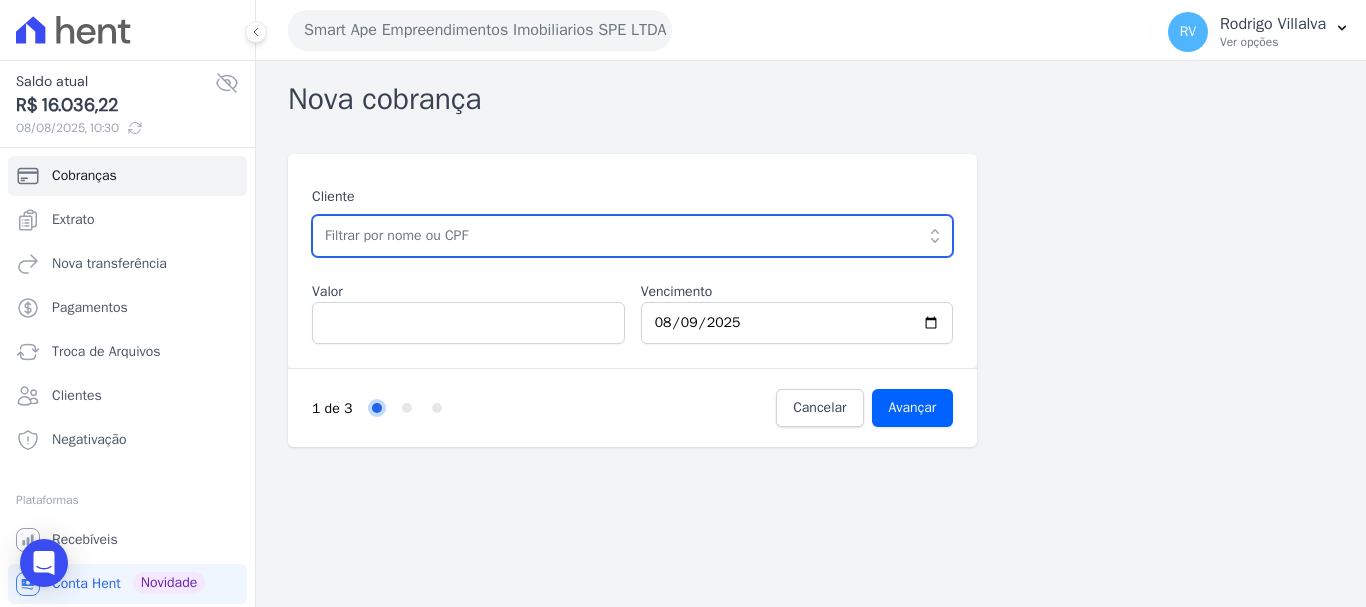 click at bounding box center [632, 236] 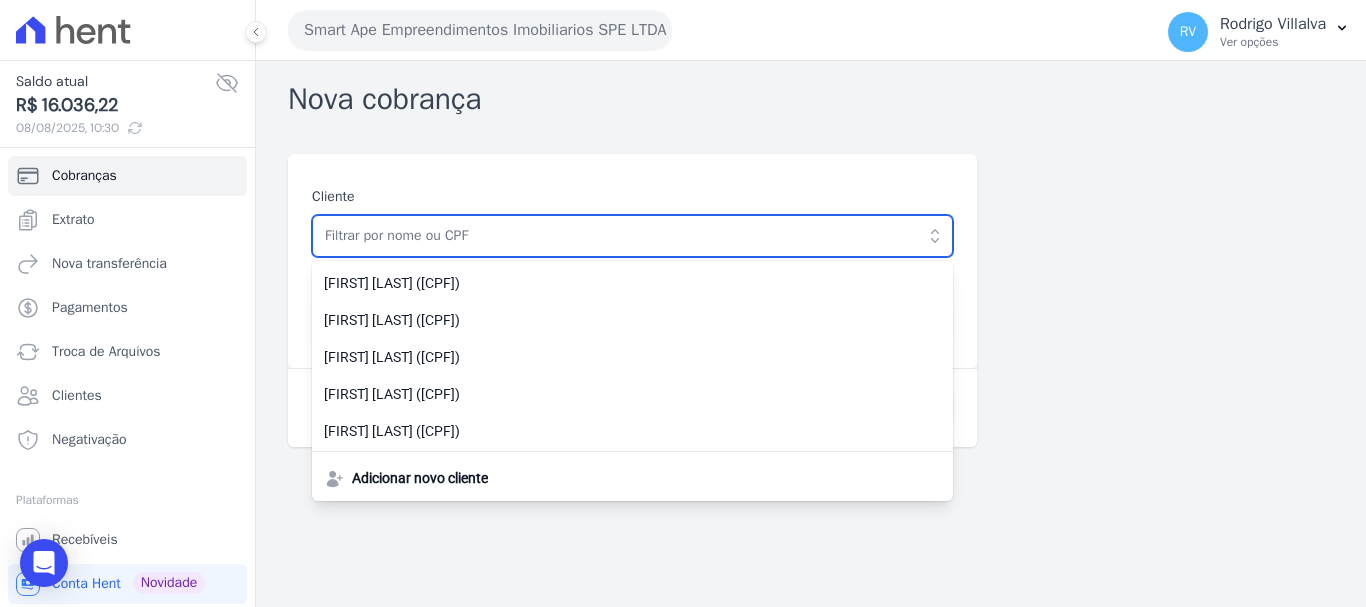paste on "[FIRST] [LAST]" 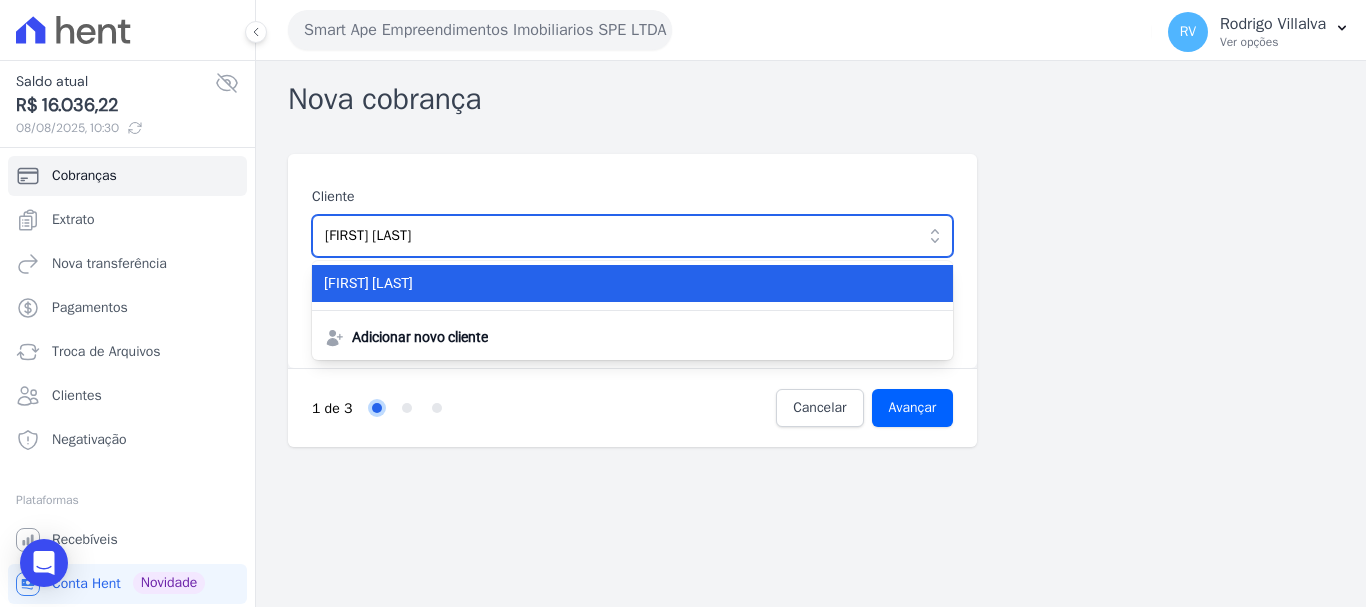 type on "[FIRST] [LAST]" 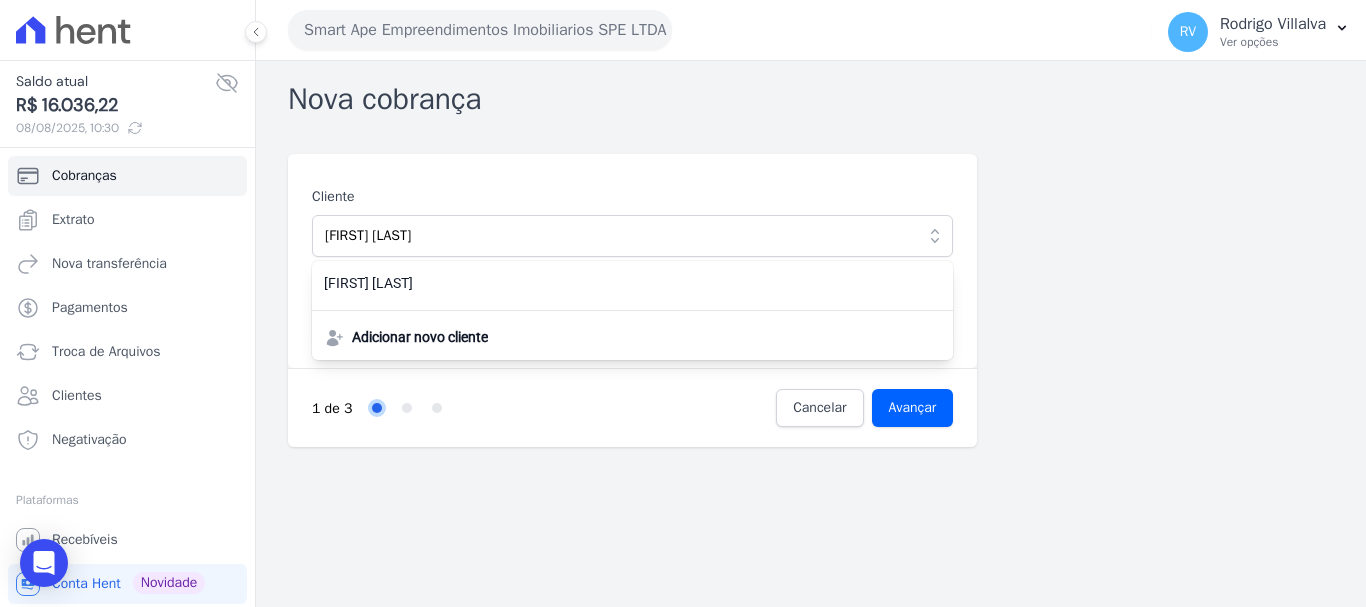 click on "[FIRST] [LAST]" at bounding box center (632, 283) 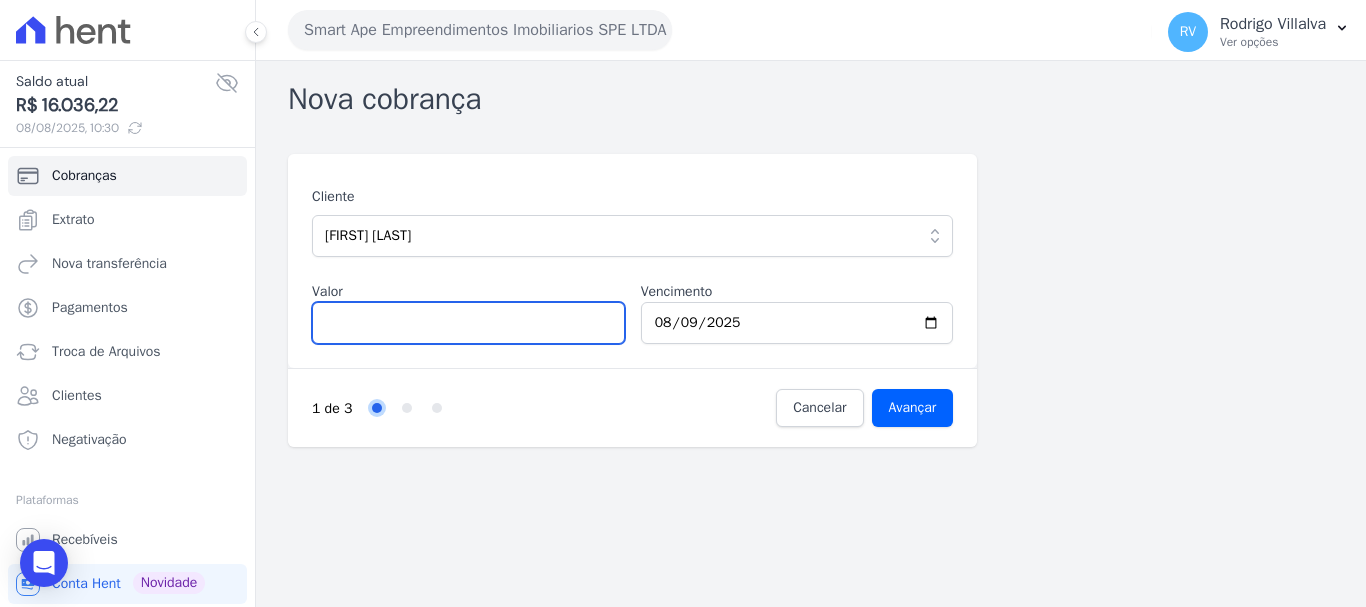 click on "Valor" at bounding box center [468, 323] 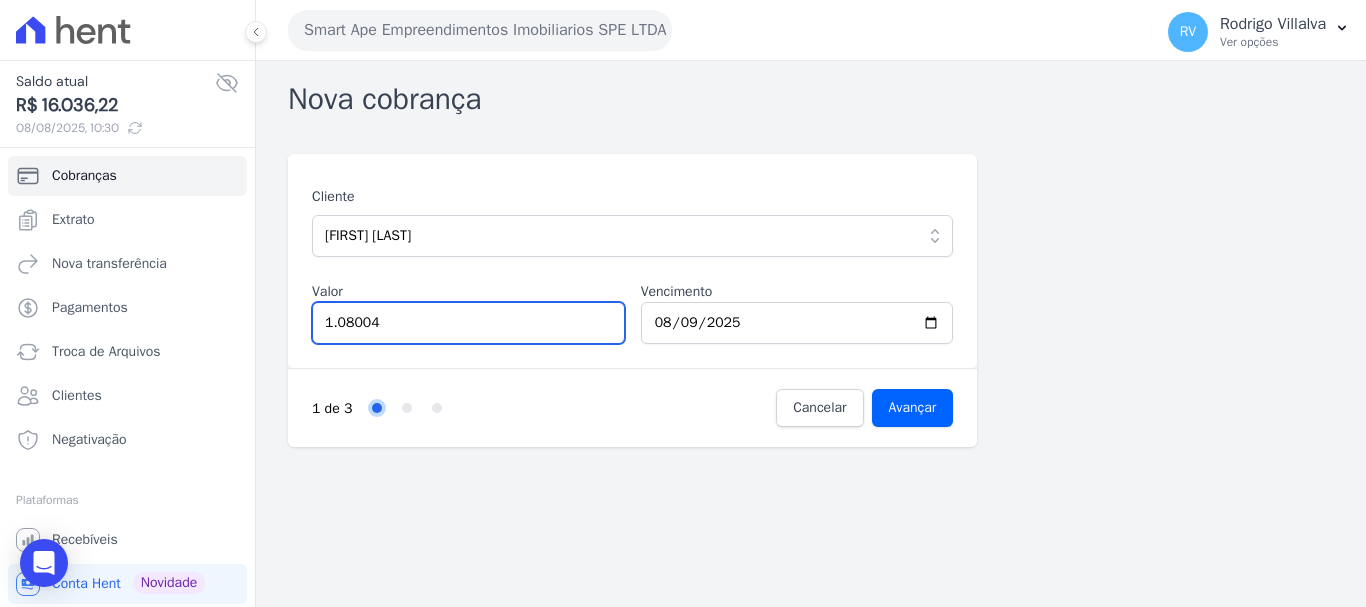 click on "1.08004" at bounding box center [468, 323] 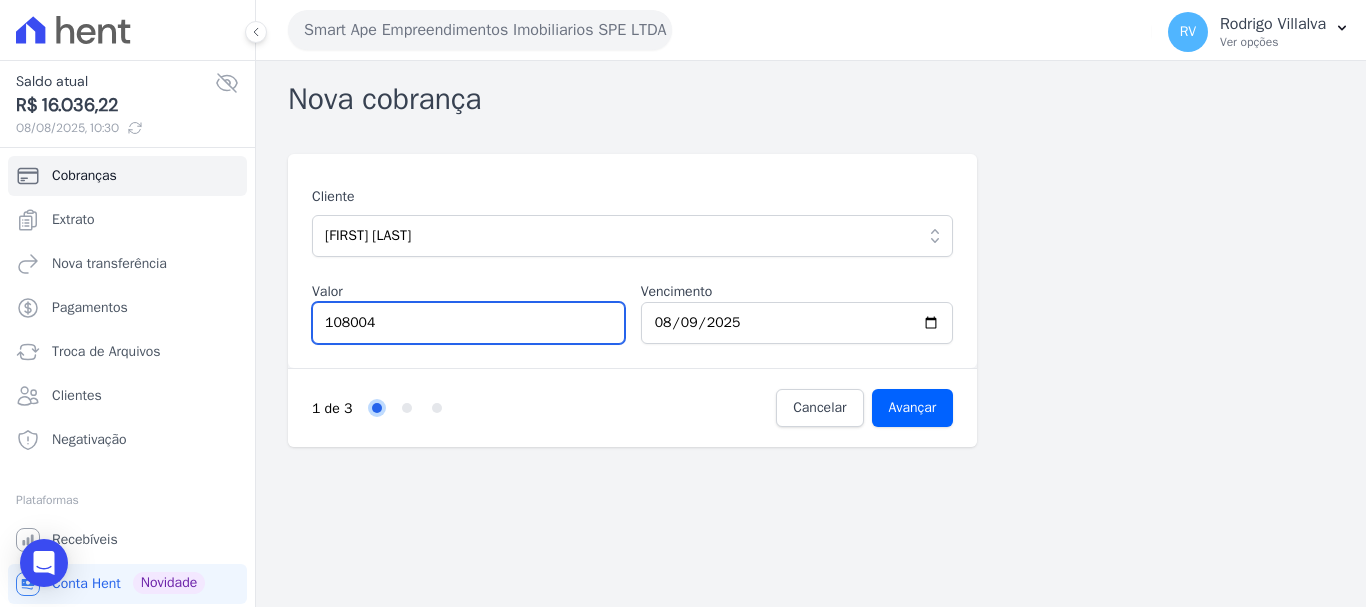 click on "108004" at bounding box center [468, 323] 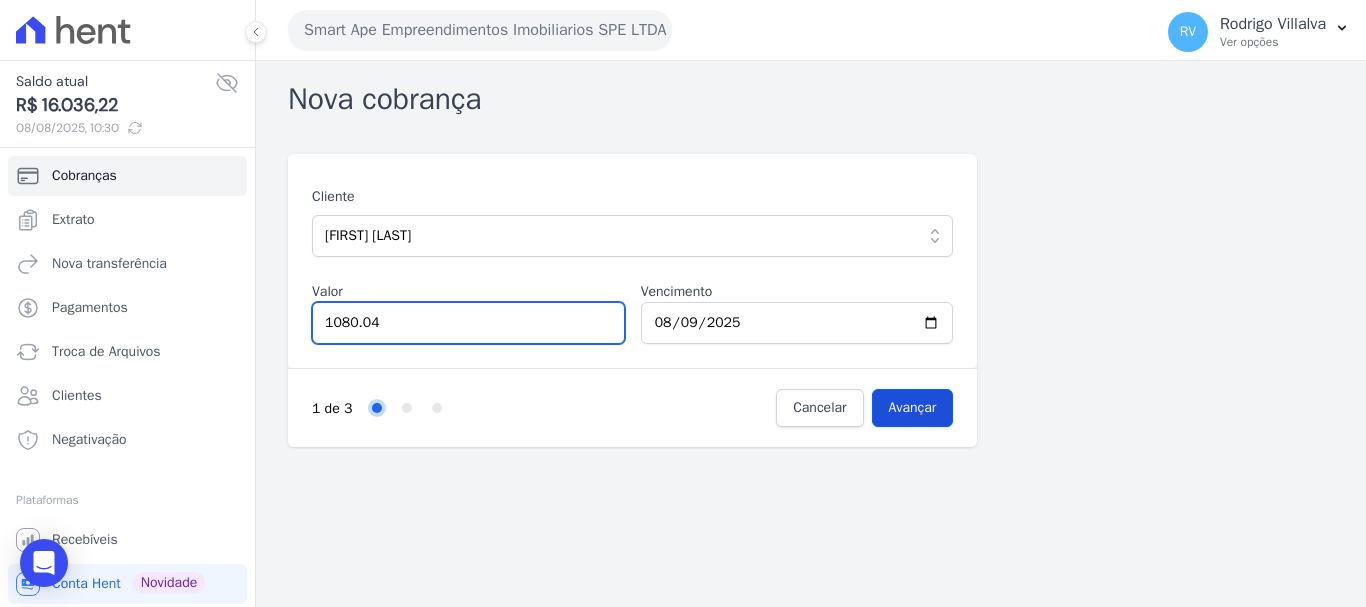 type on "1080.04" 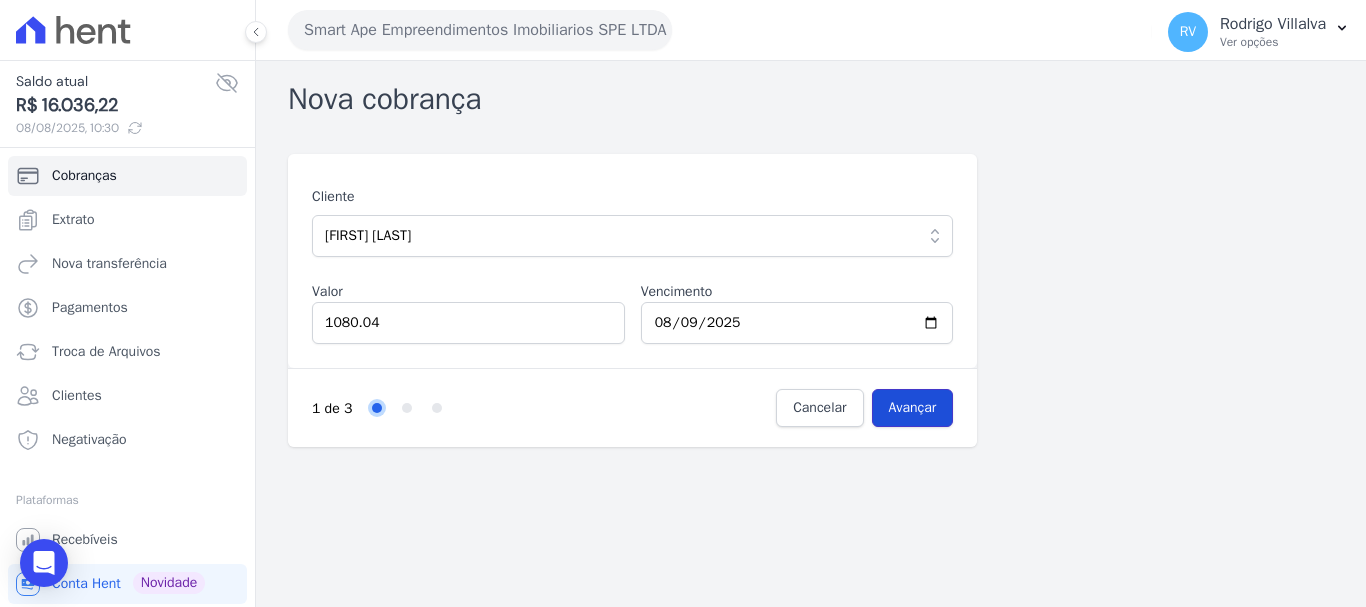 click on "Avançar" at bounding box center [913, 408] 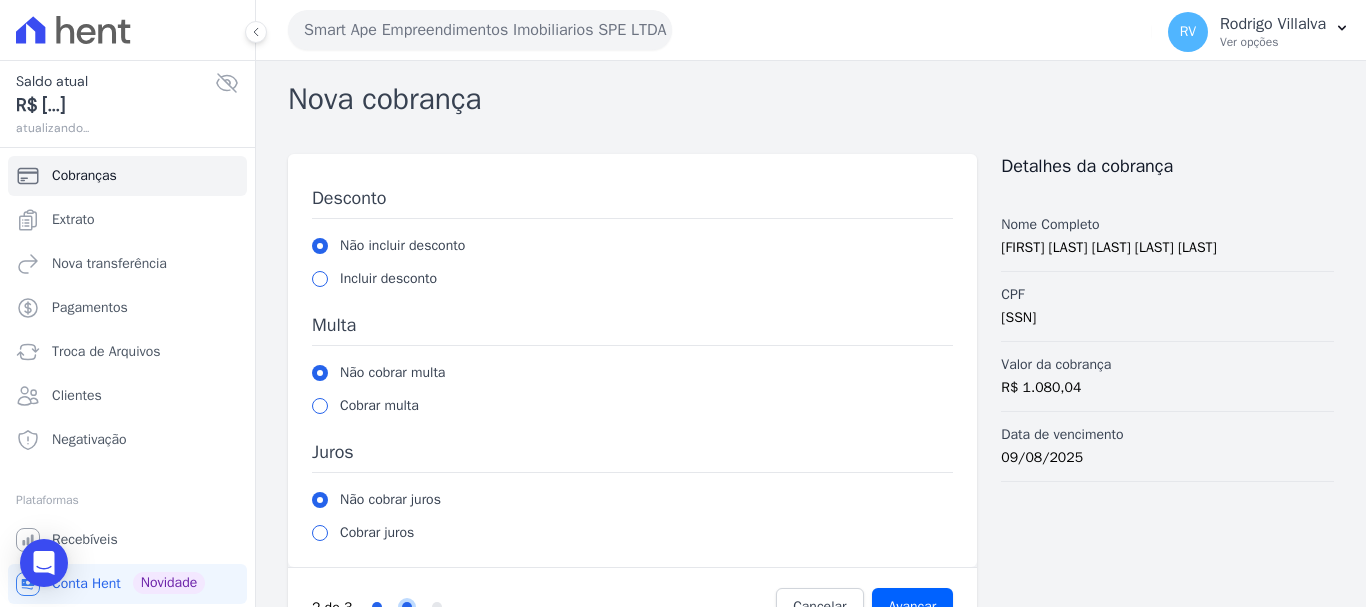 scroll, scrollTop: 0, scrollLeft: 0, axis: both 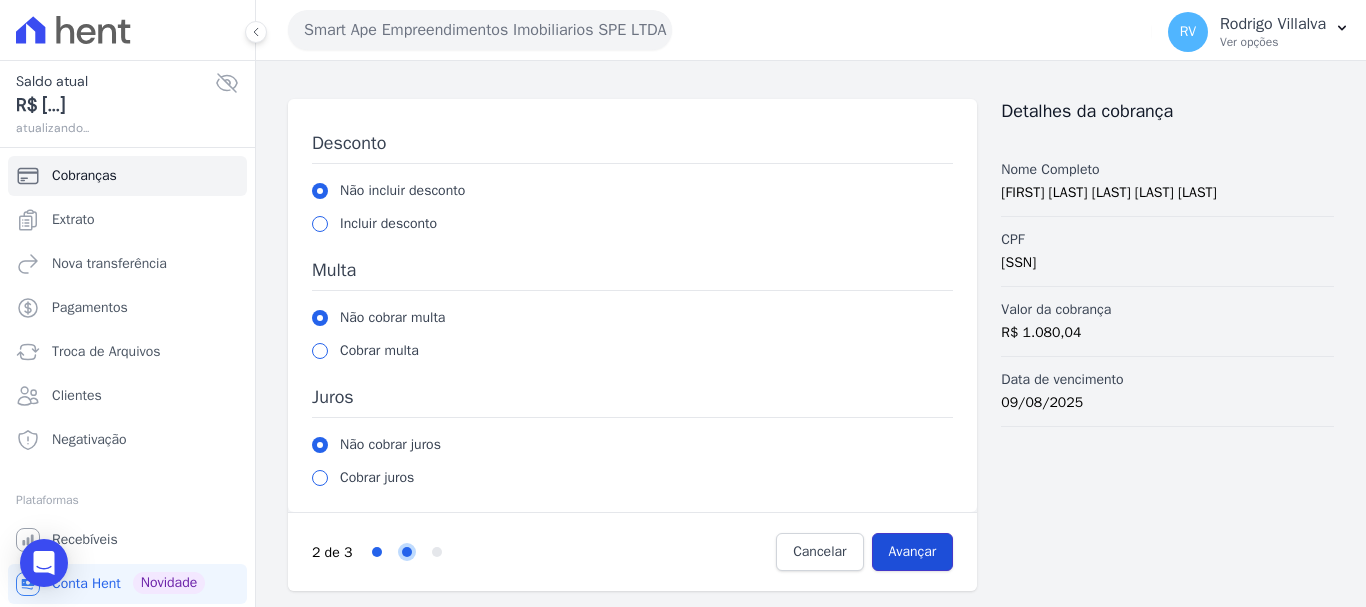 click on "Avançar" at bounding box center [913, 552] 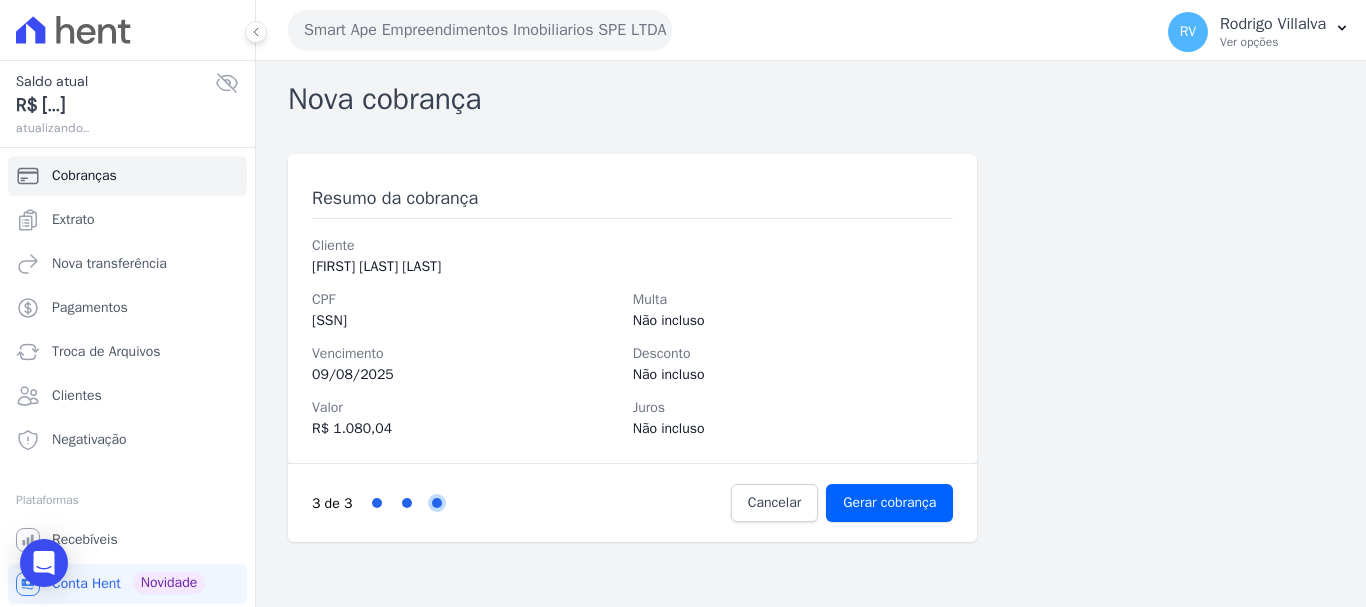 scroll, scrollTop: 0, scrollLeft: 0, axis: both 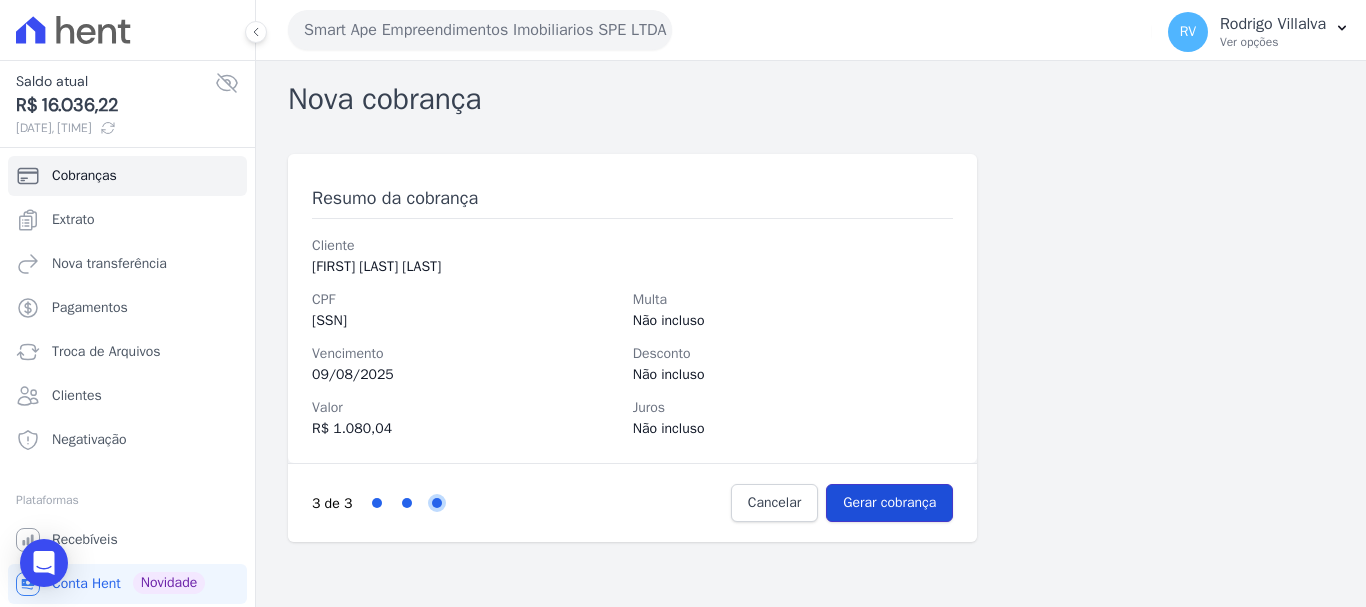 click on "Gerar cobrança" at bounding box center (889, 503) 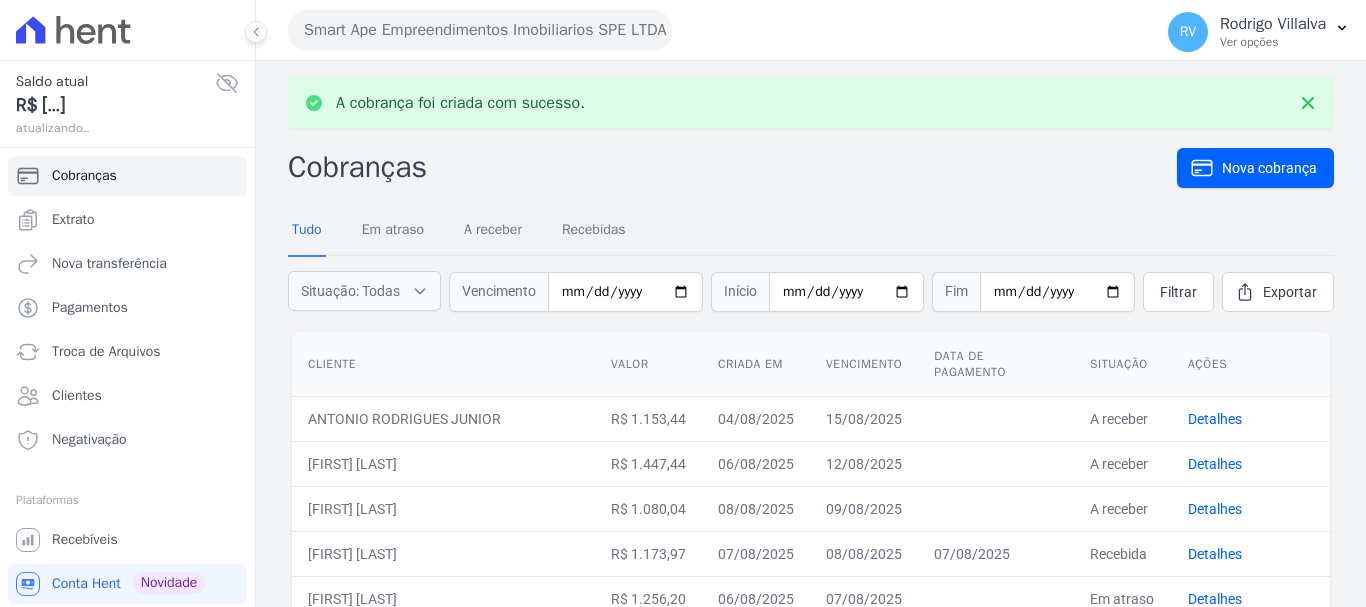 scroll, scrollTop: 0, scrollLeft: 0, axis: both 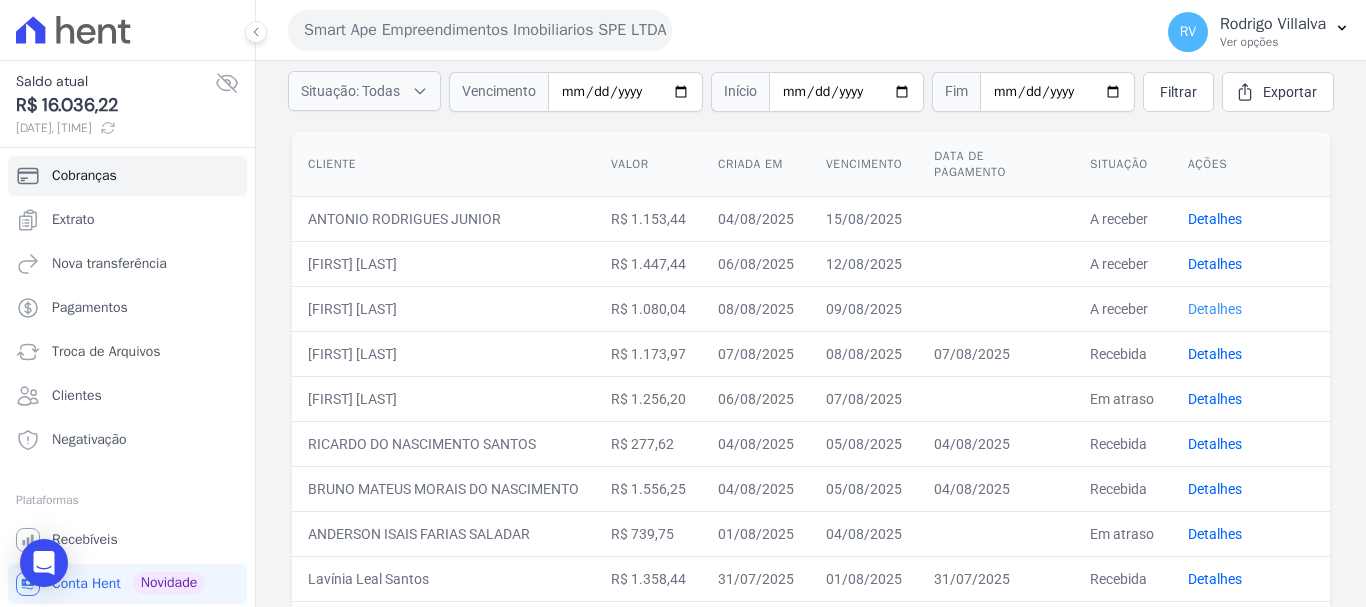 click on "Detalhes" at bounding box center [1215, 309] 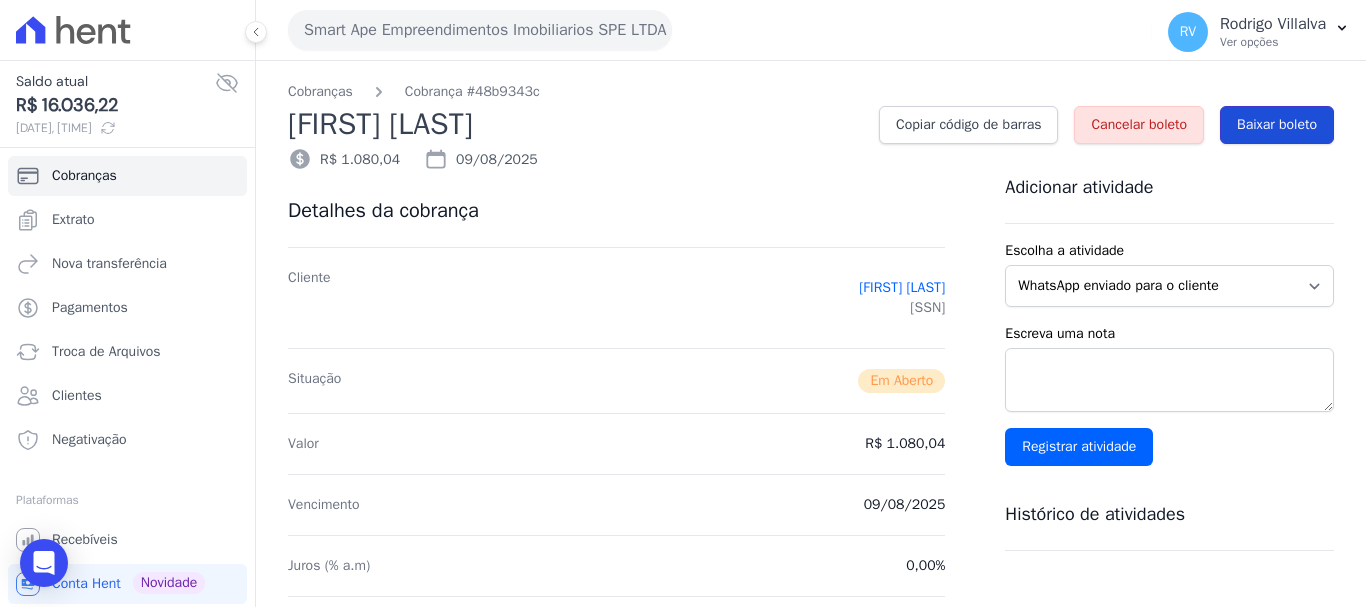 click on "Baixar boleto" at bounding box center (1277, 125) 